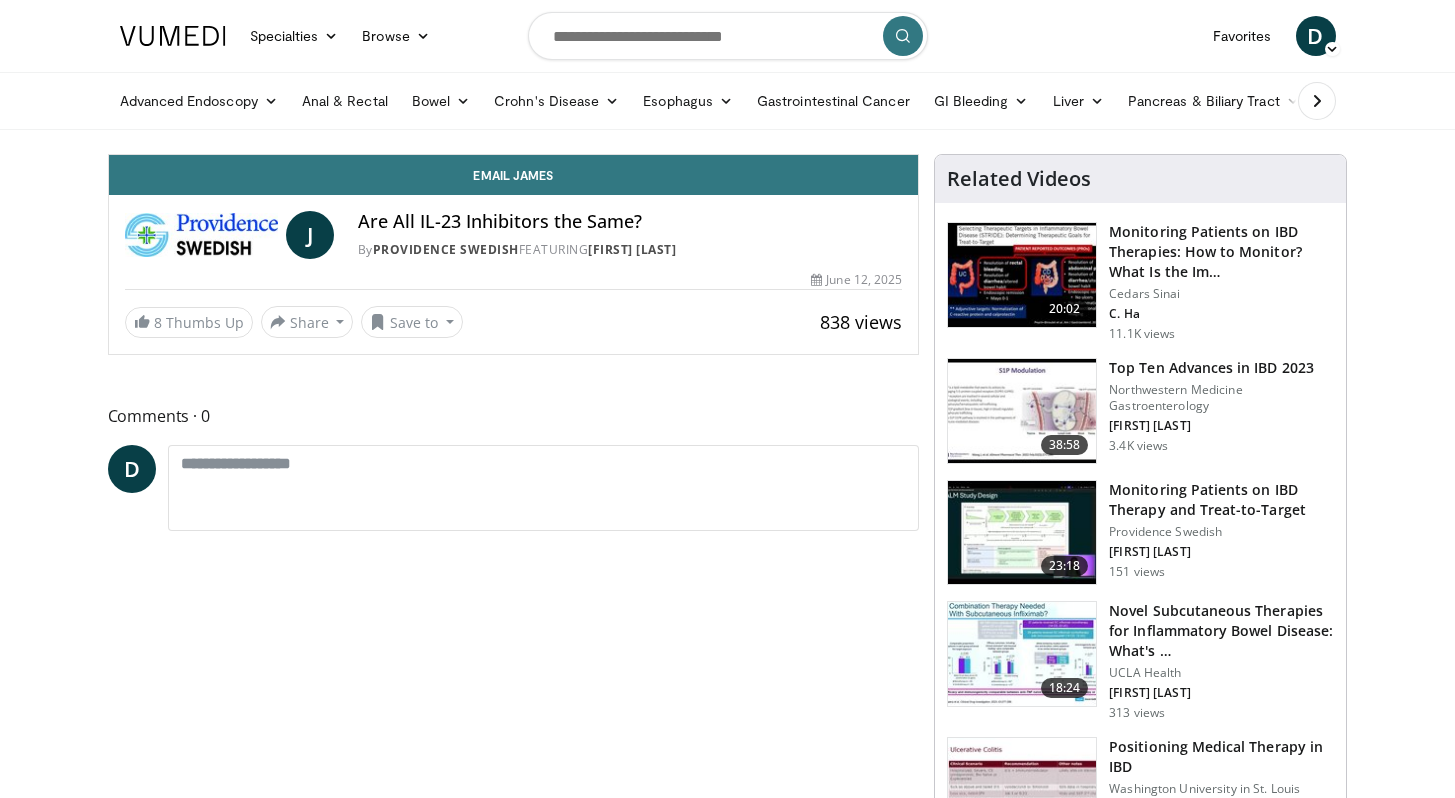 scroll, scrollTop: 0, scrollLeft: 0, axis: both 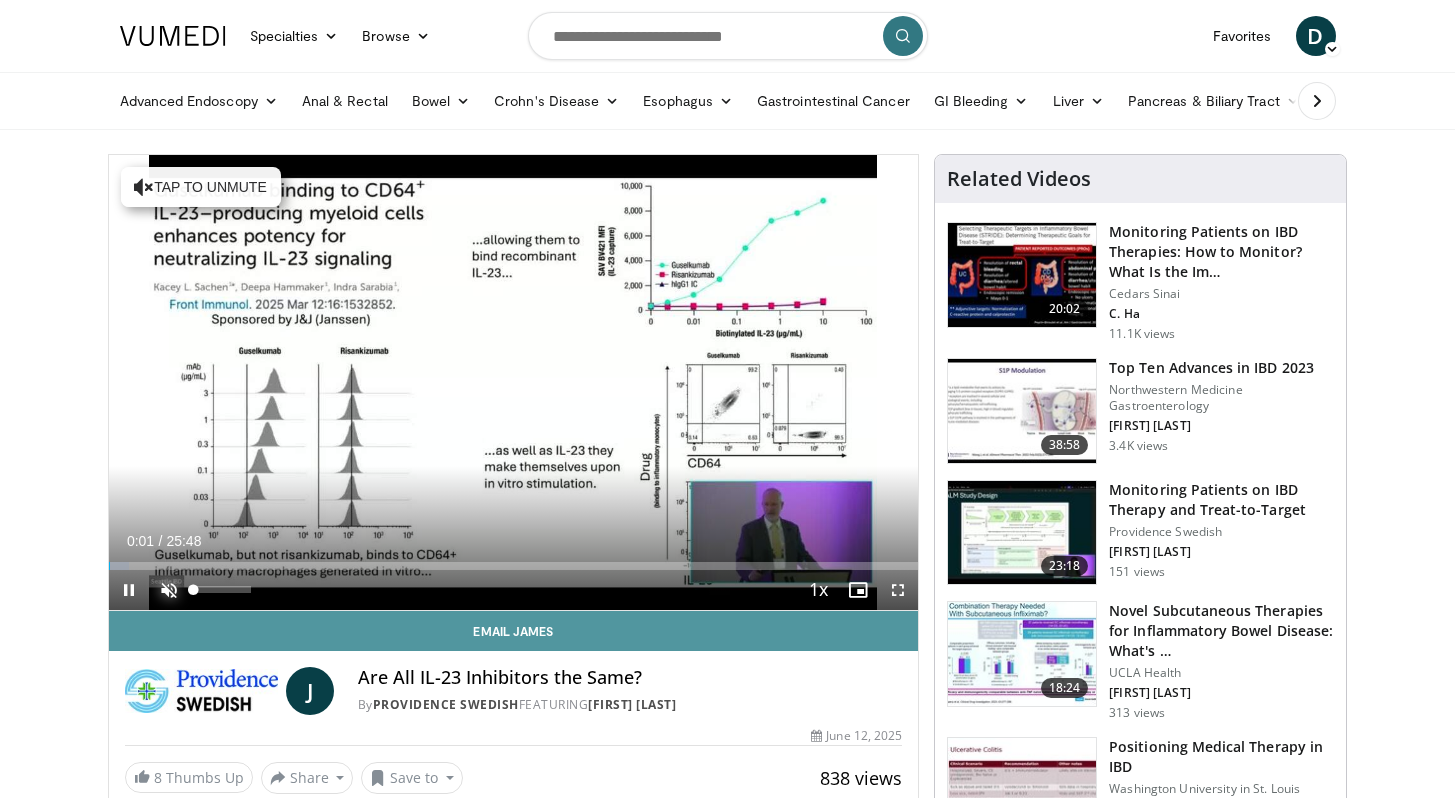 drag, startPoint x: 175, startPoint y: 588, endPoint x: 377, endPoint y: 620, distance: 204.51895 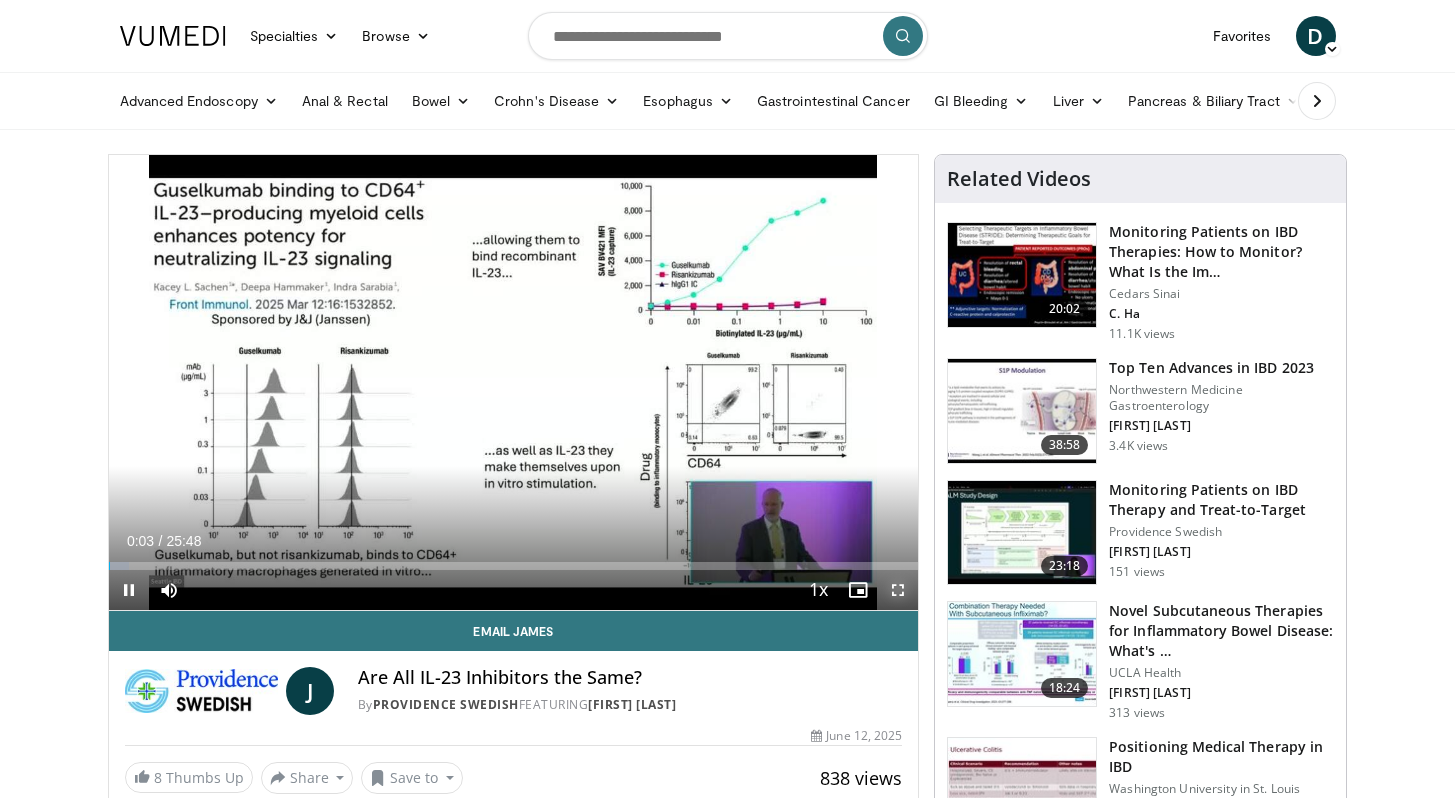 click at bounding box center (898, 590) 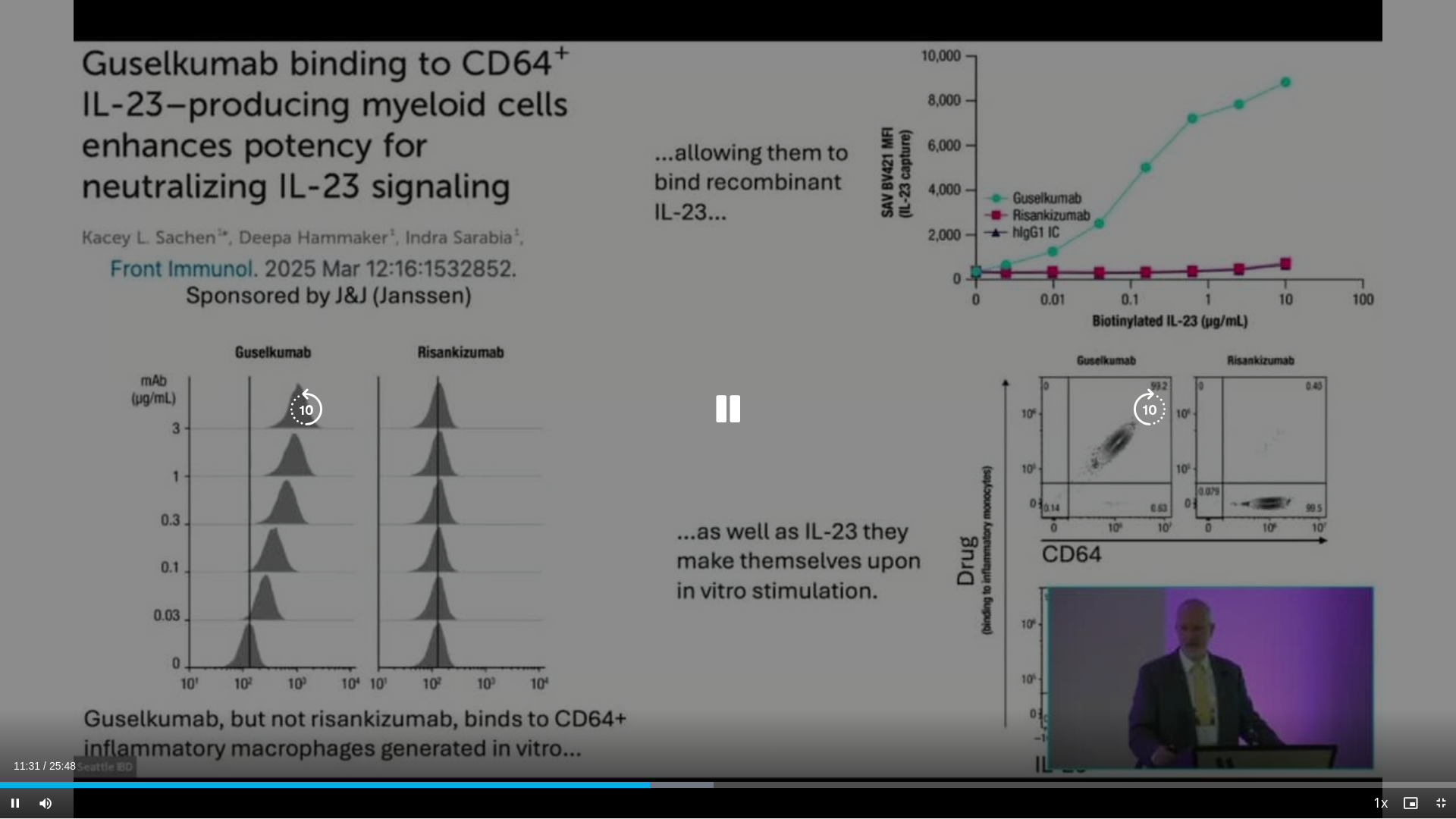 click at bounding box center [728, 410] 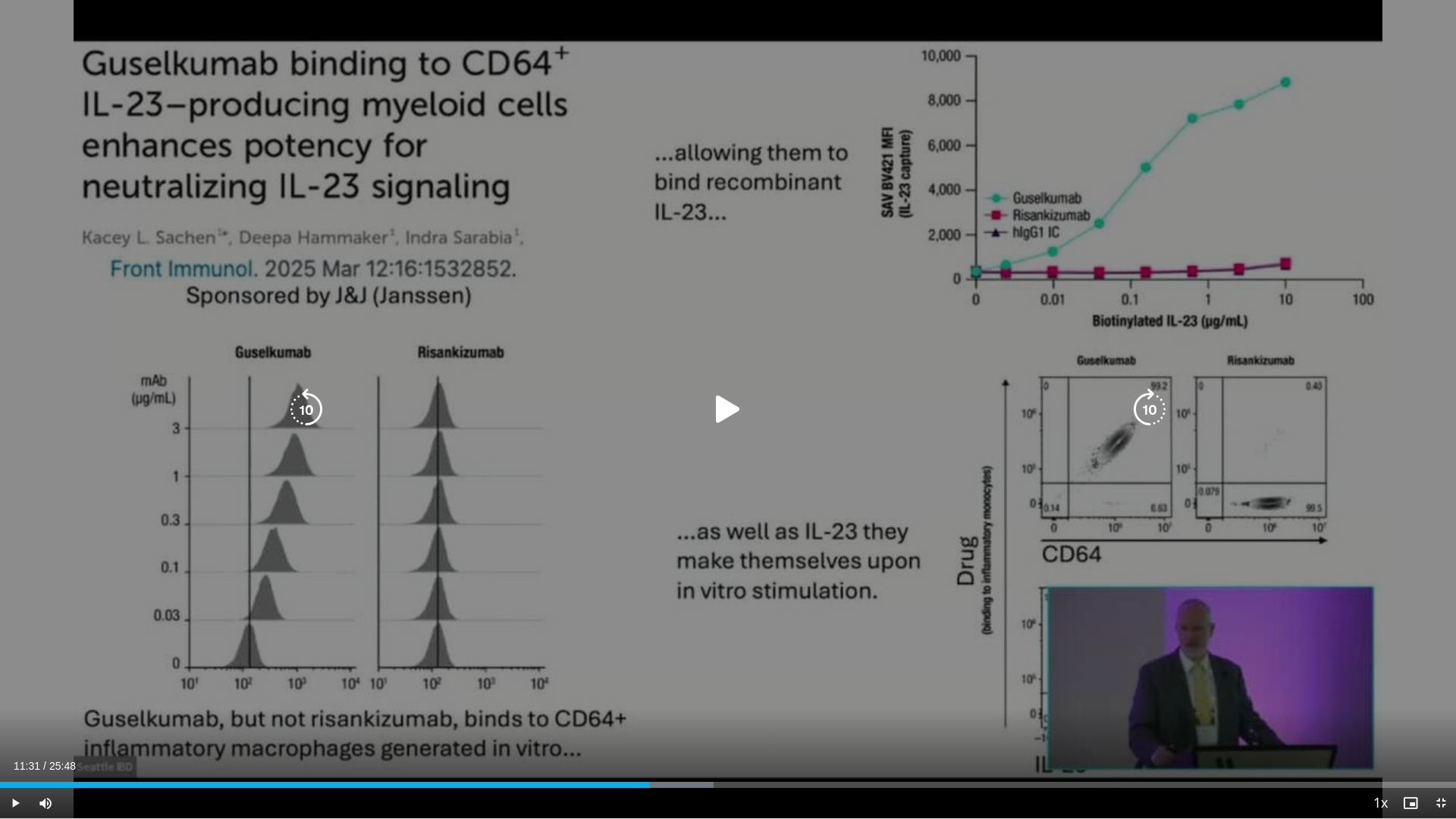 drag, startPoint x: 711, startPoint y: 418, endPoint x: 730, endPoint y: 420, distance: 19.104973 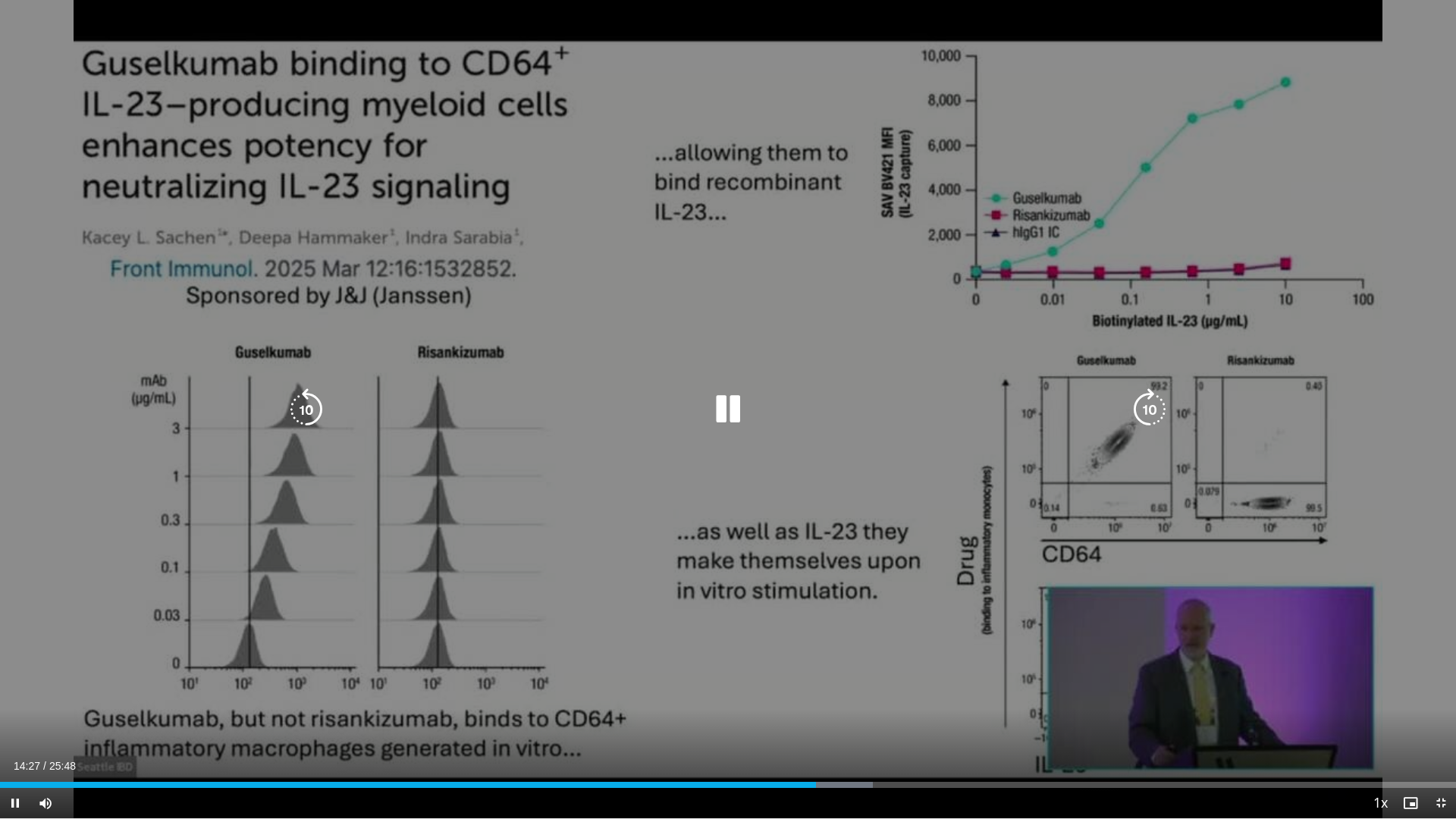 click at bounding box center [728, 410] 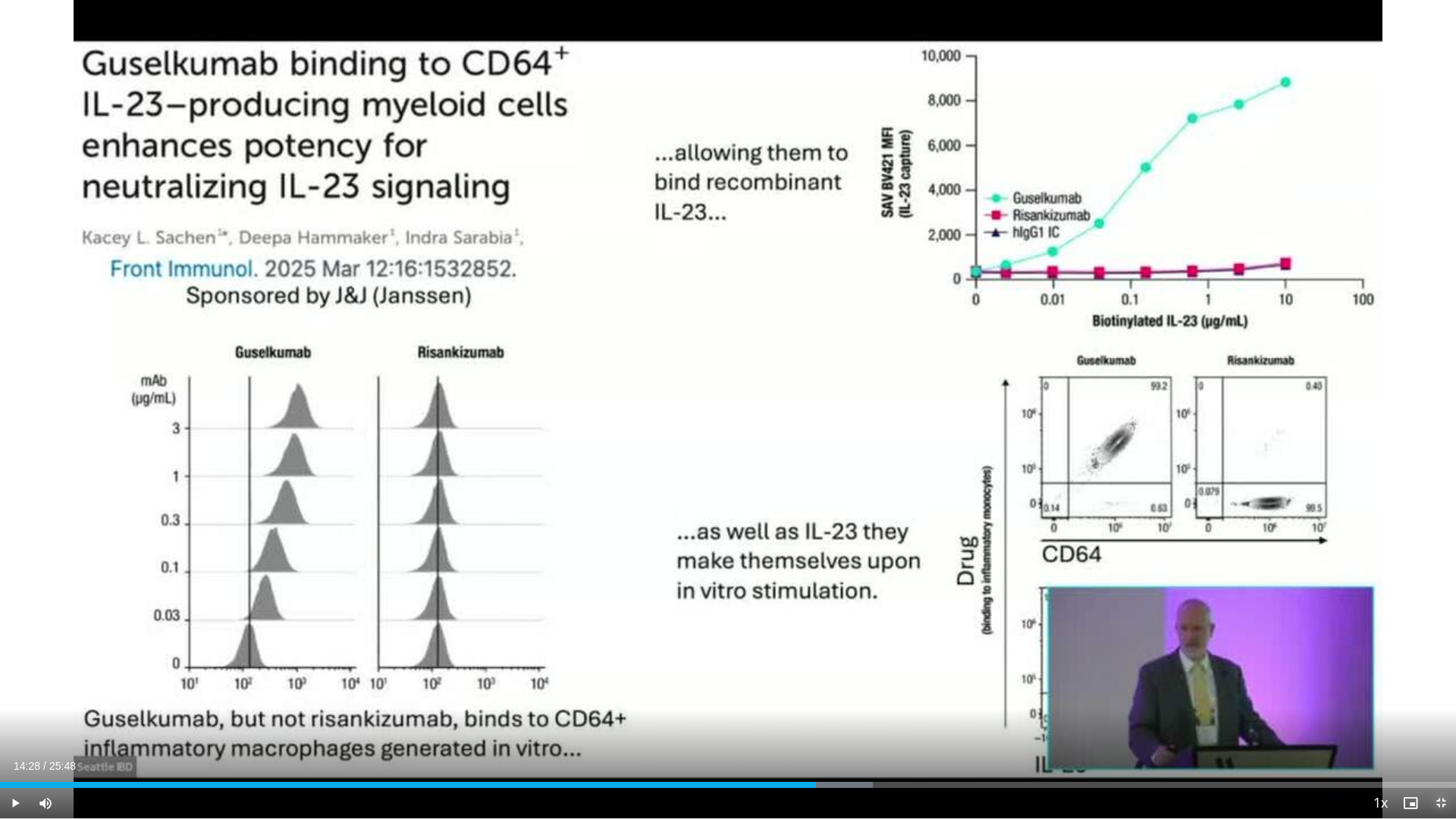 click at bounding box center [1441, 803] 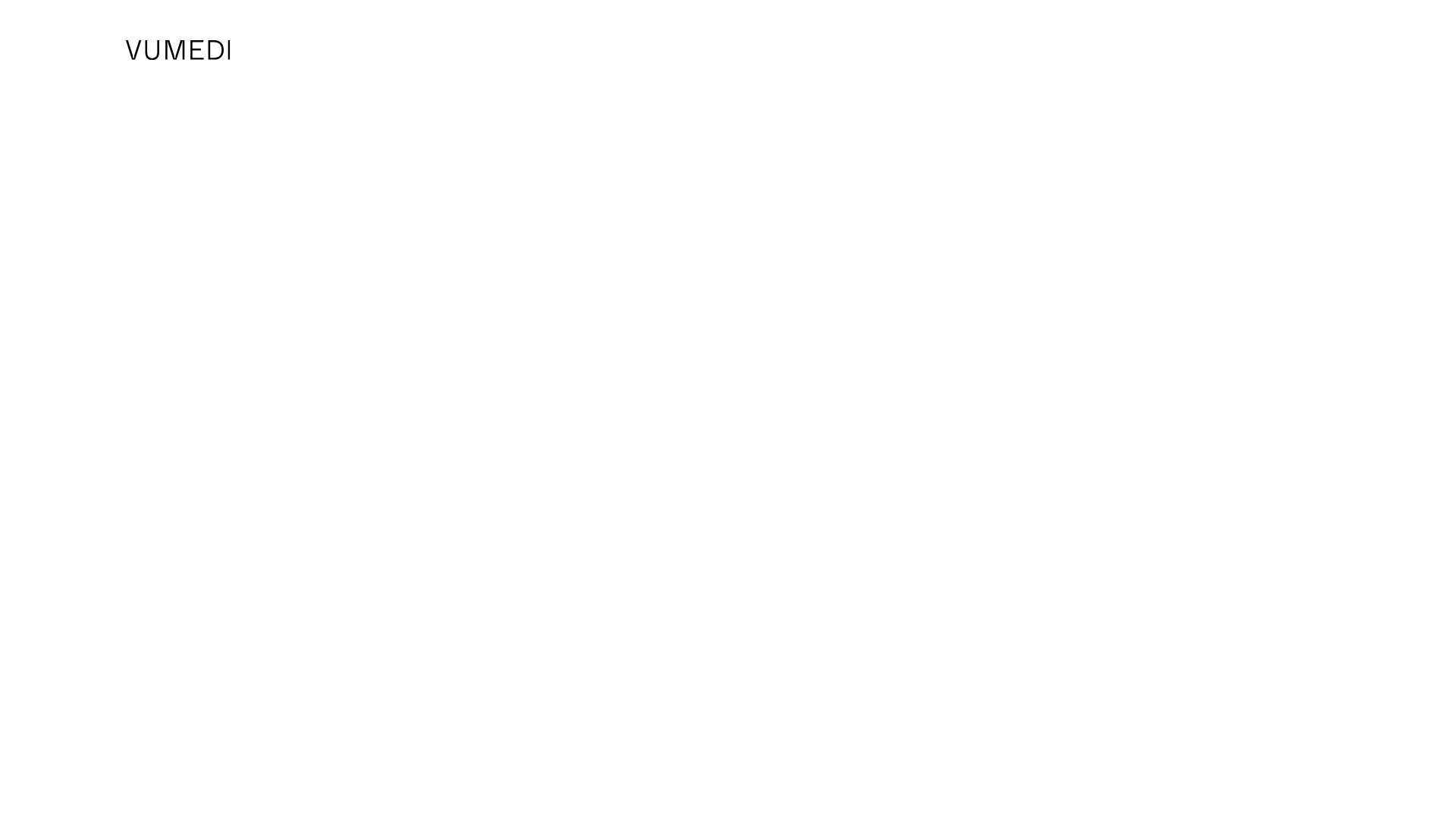 scroll, scrollTop: 0, scrollLeft: 0, axis: both 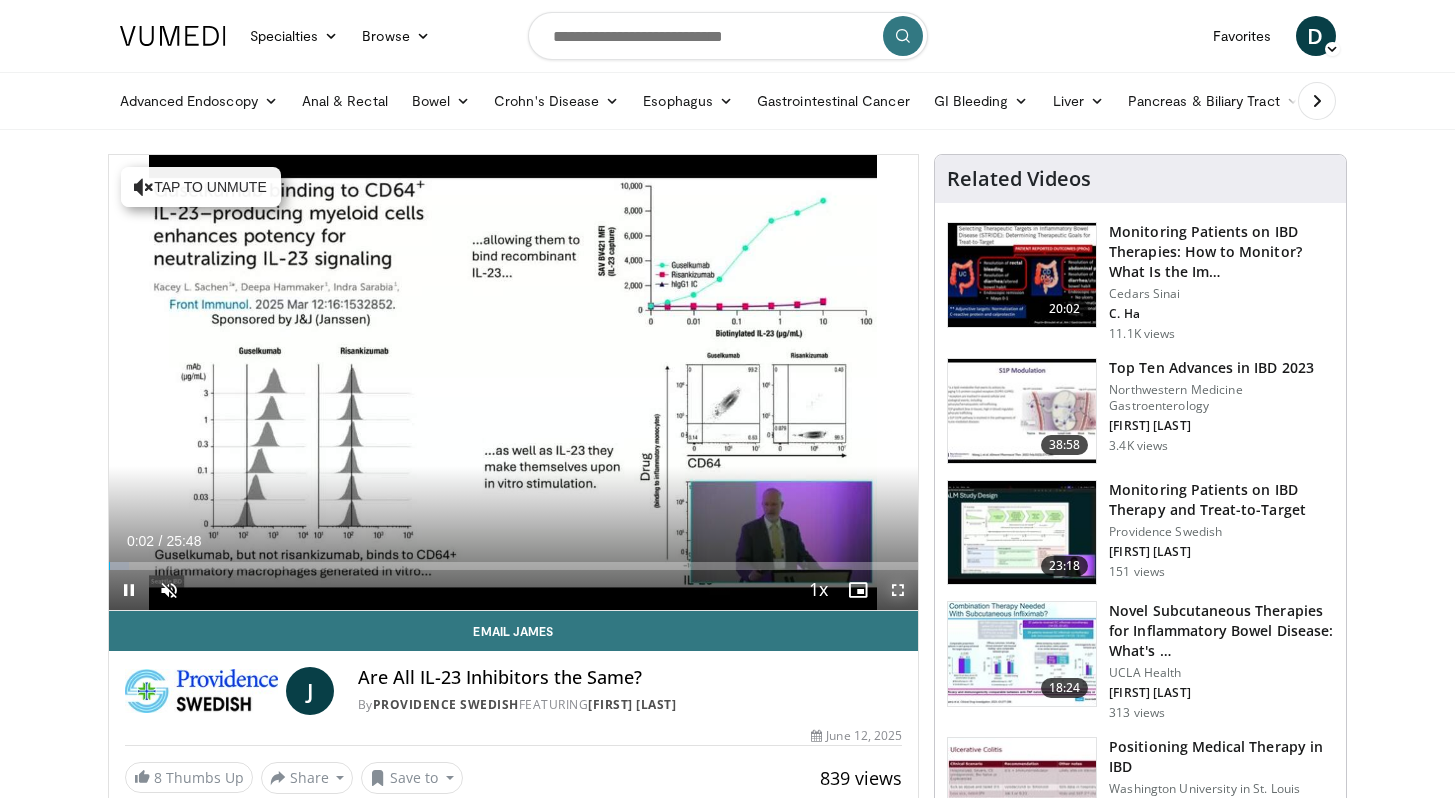 click at bounding box center (898, 590) 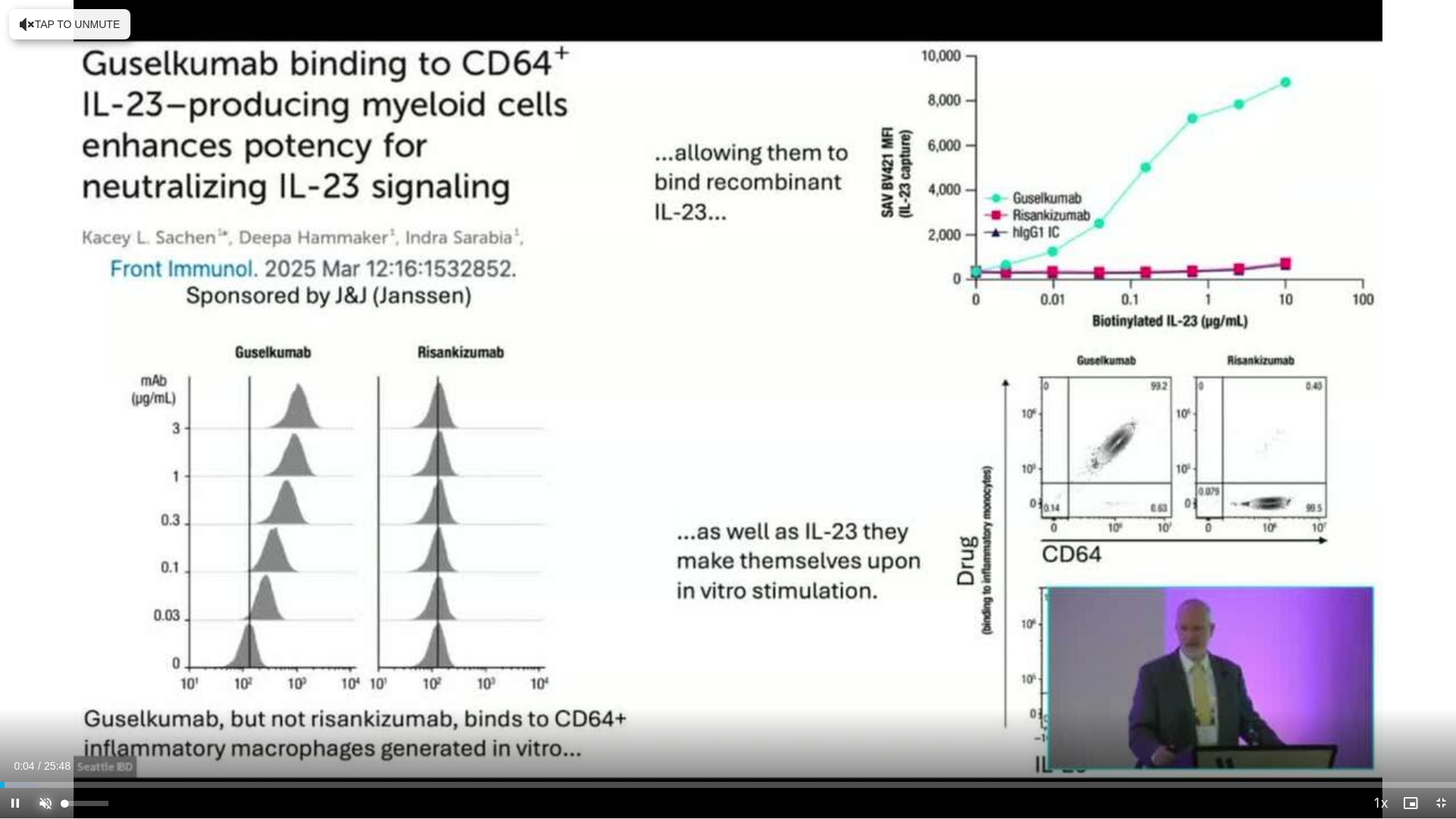 click at bounding box center [46, 803] 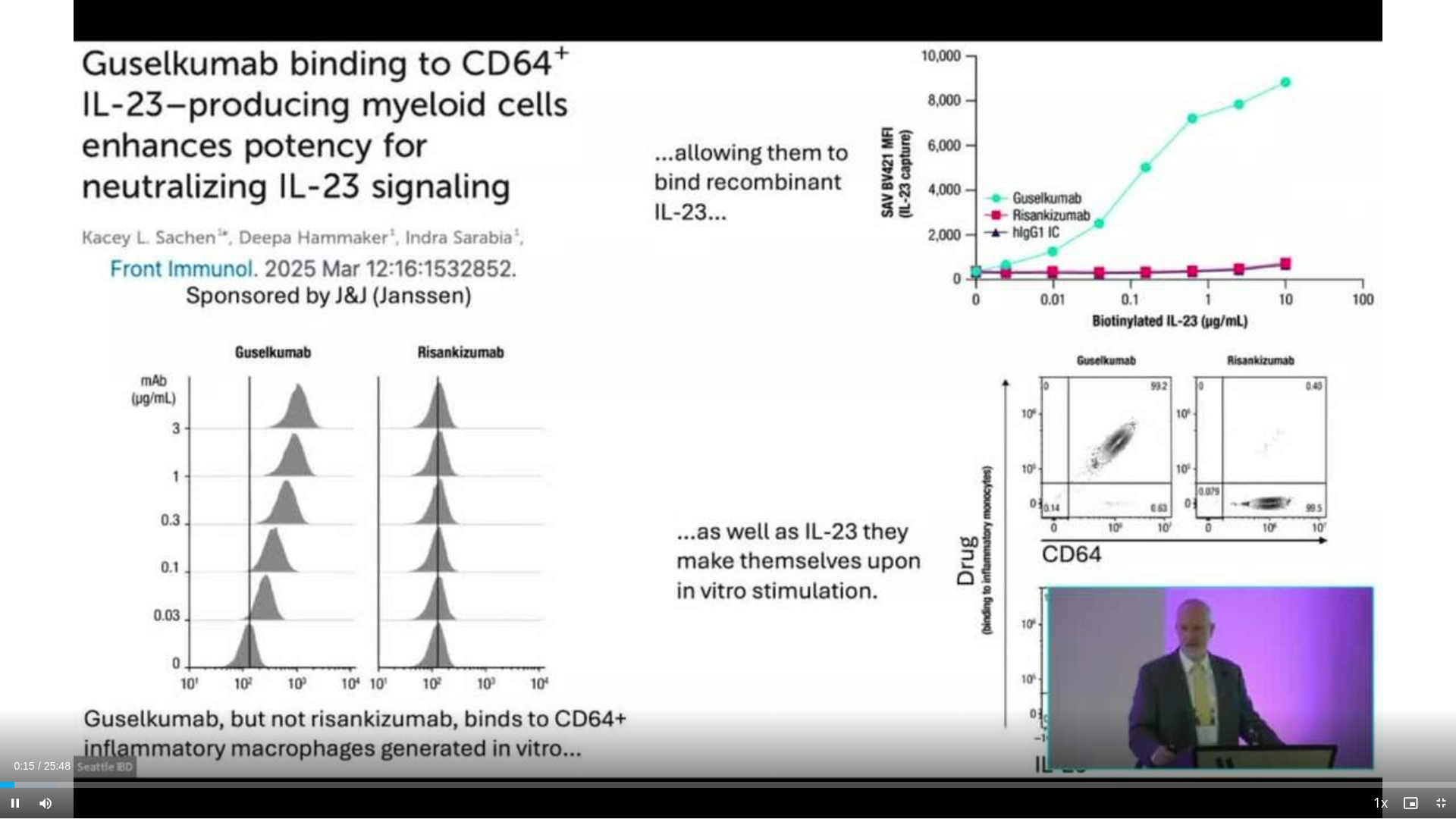 click on "Current Time  0:15 / Duration  25:48" at bounding box center (728, 766) 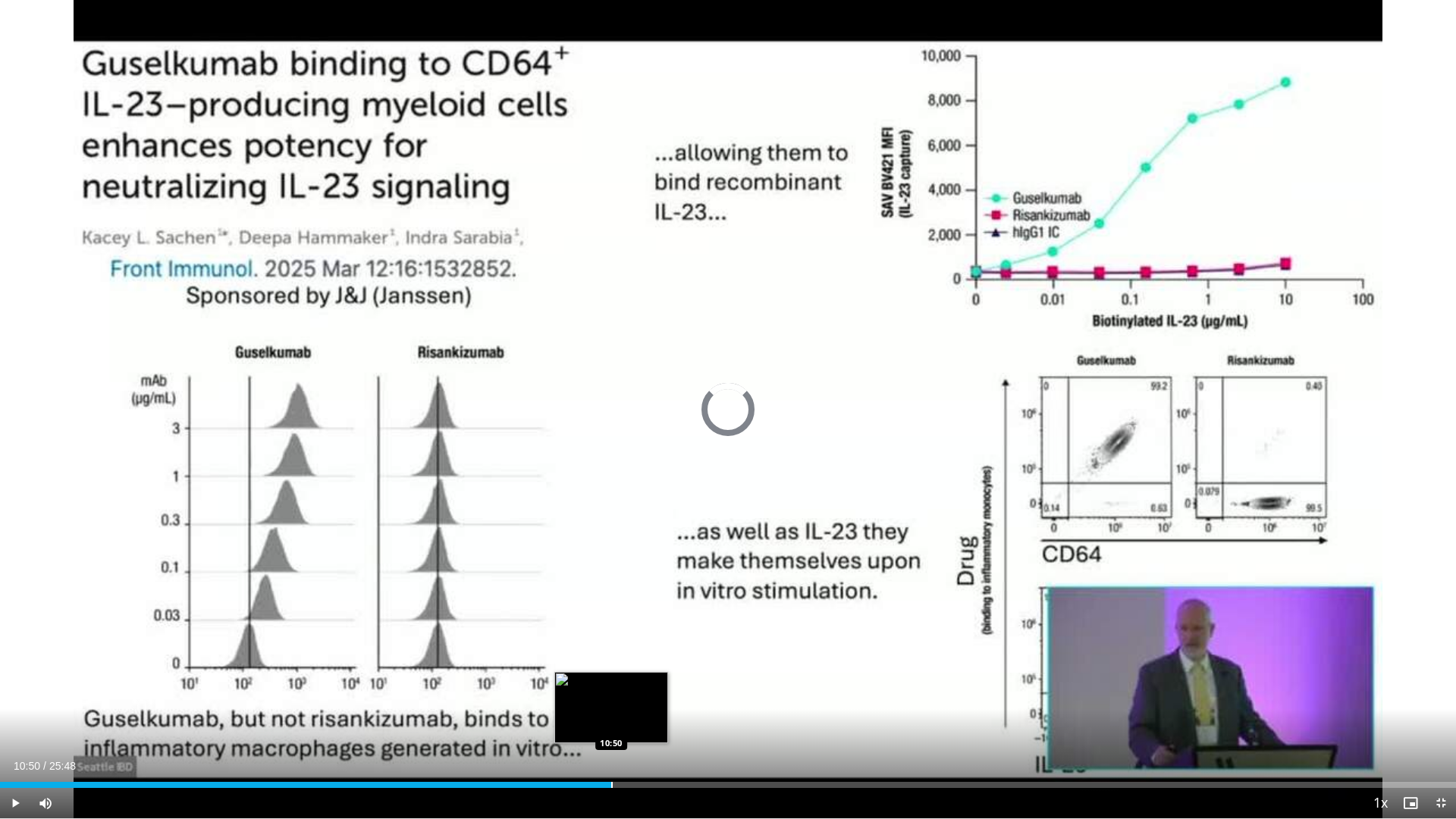 click on "Loaded :  4.51% 00:16 10:50" at bounding box center [728, 780] 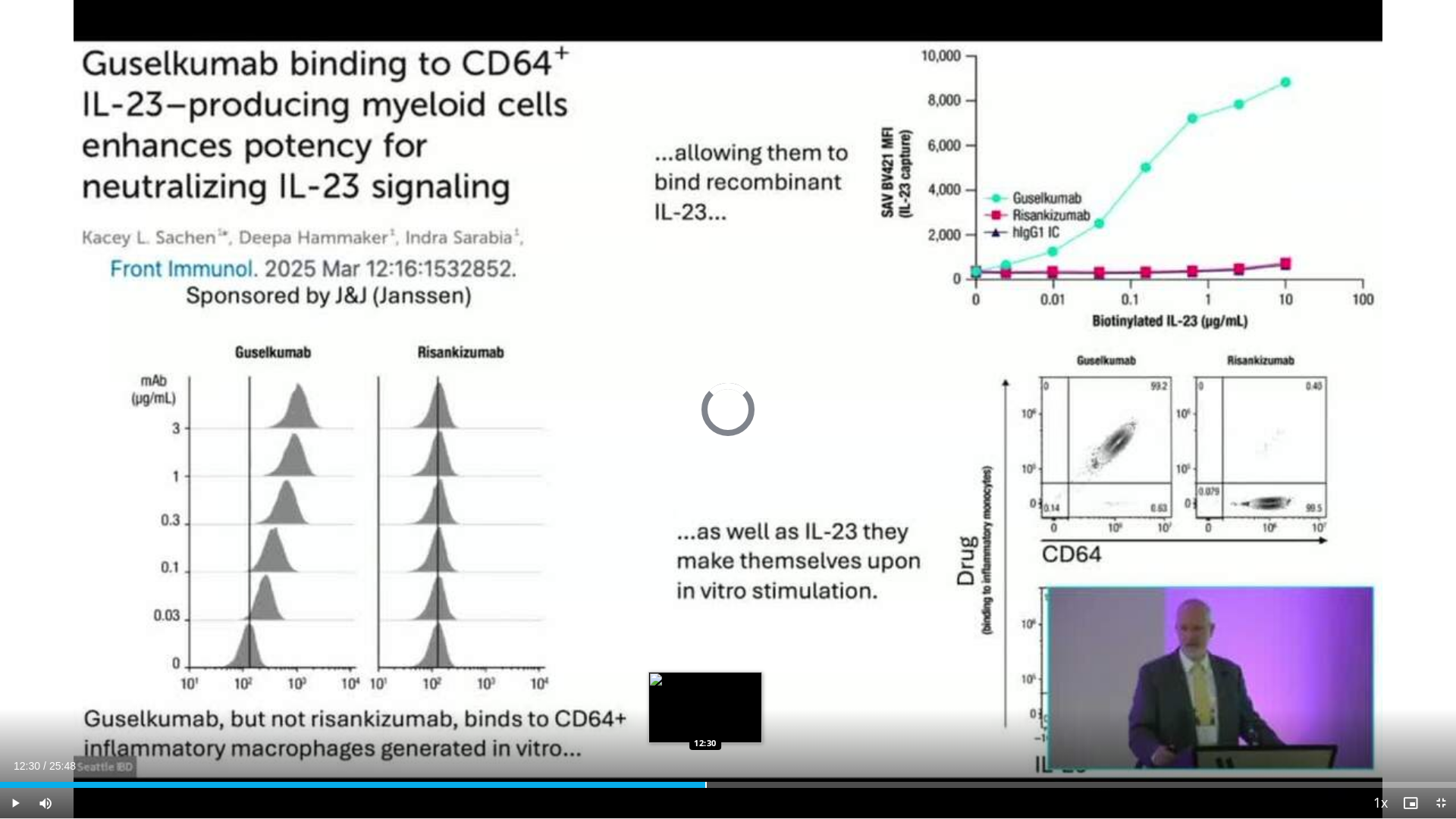 click at bounding box center (706, 785) 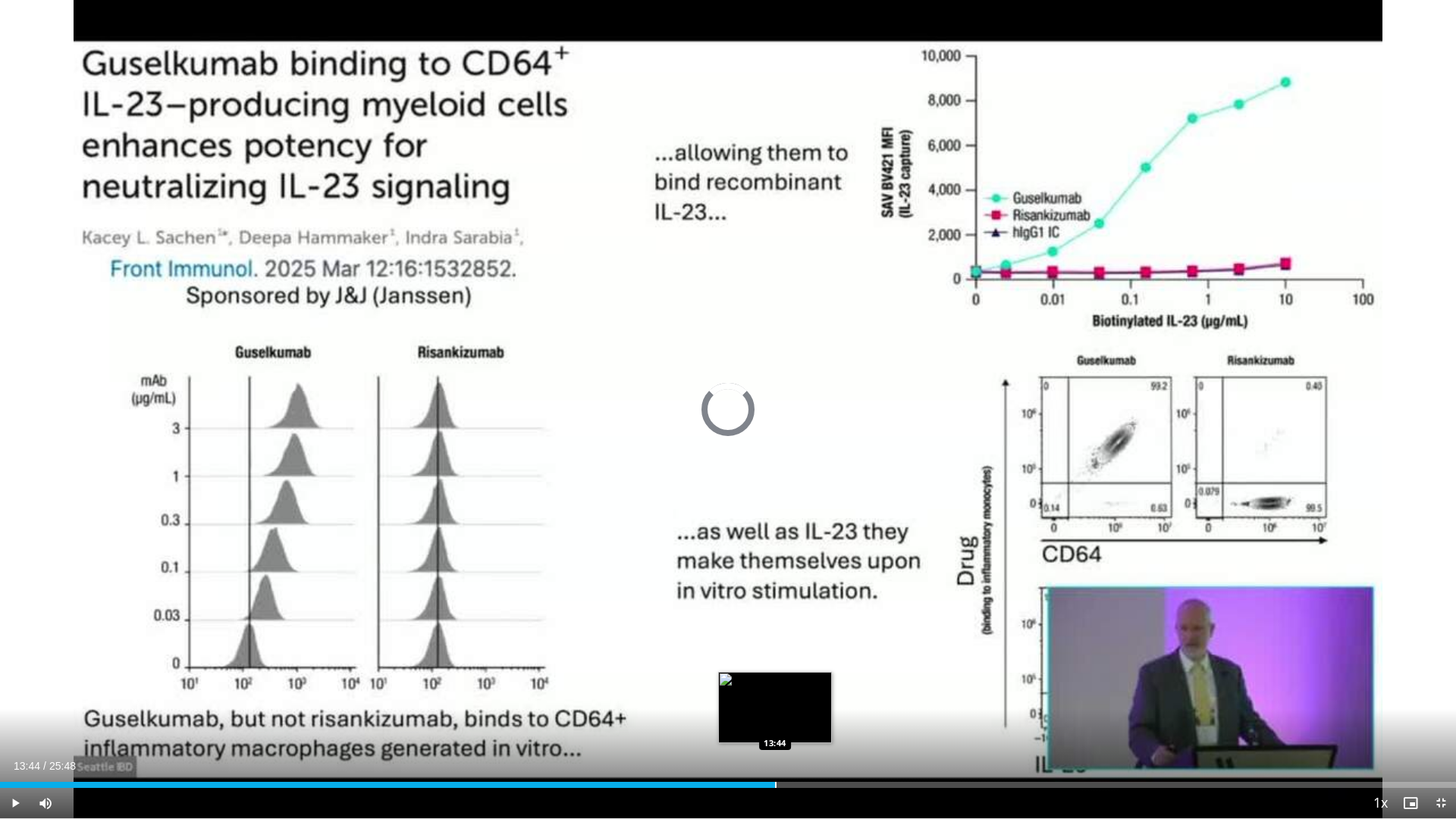 click at bounding box center (776, 785) 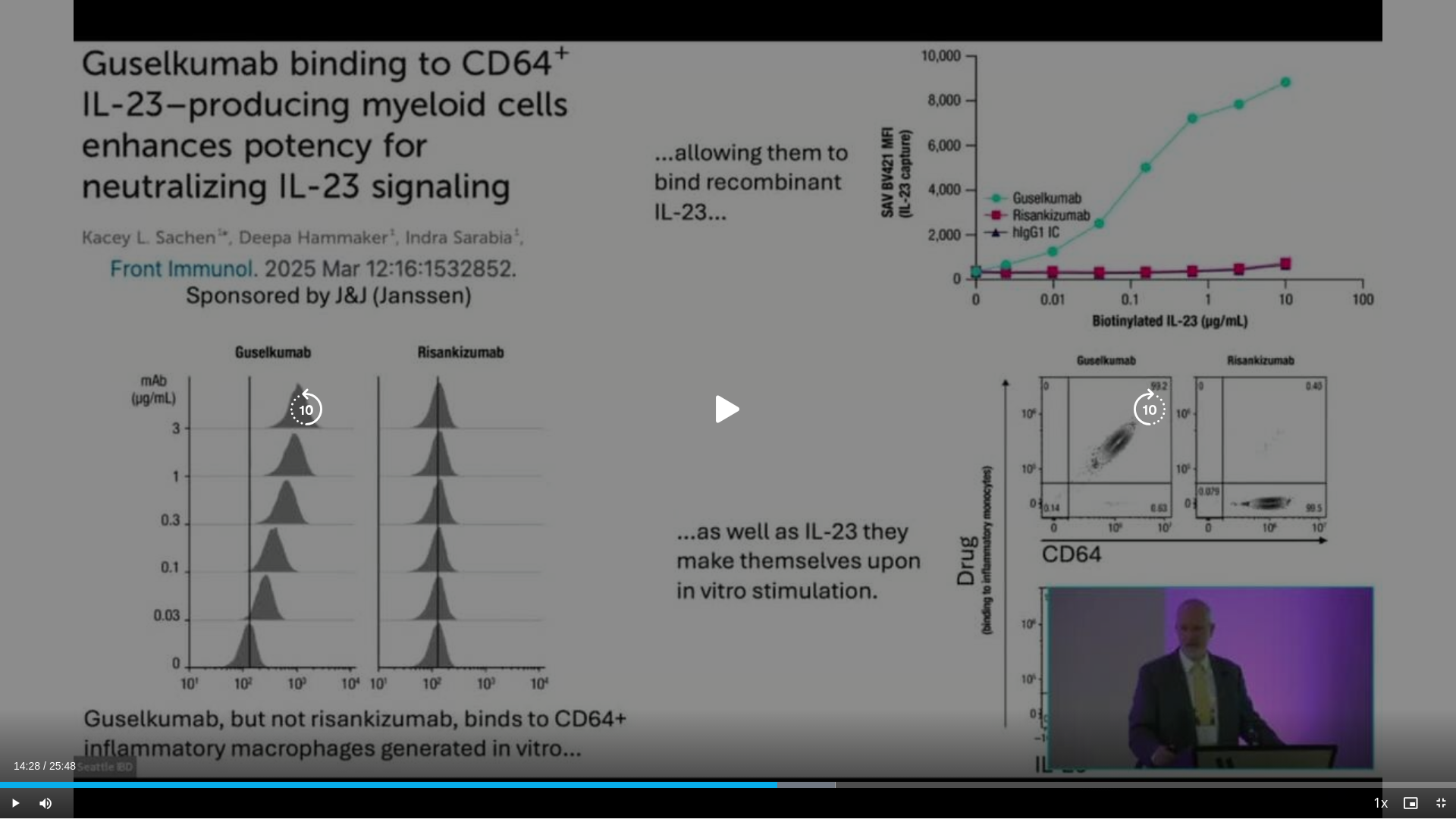 click at bounding box center (0, 0) 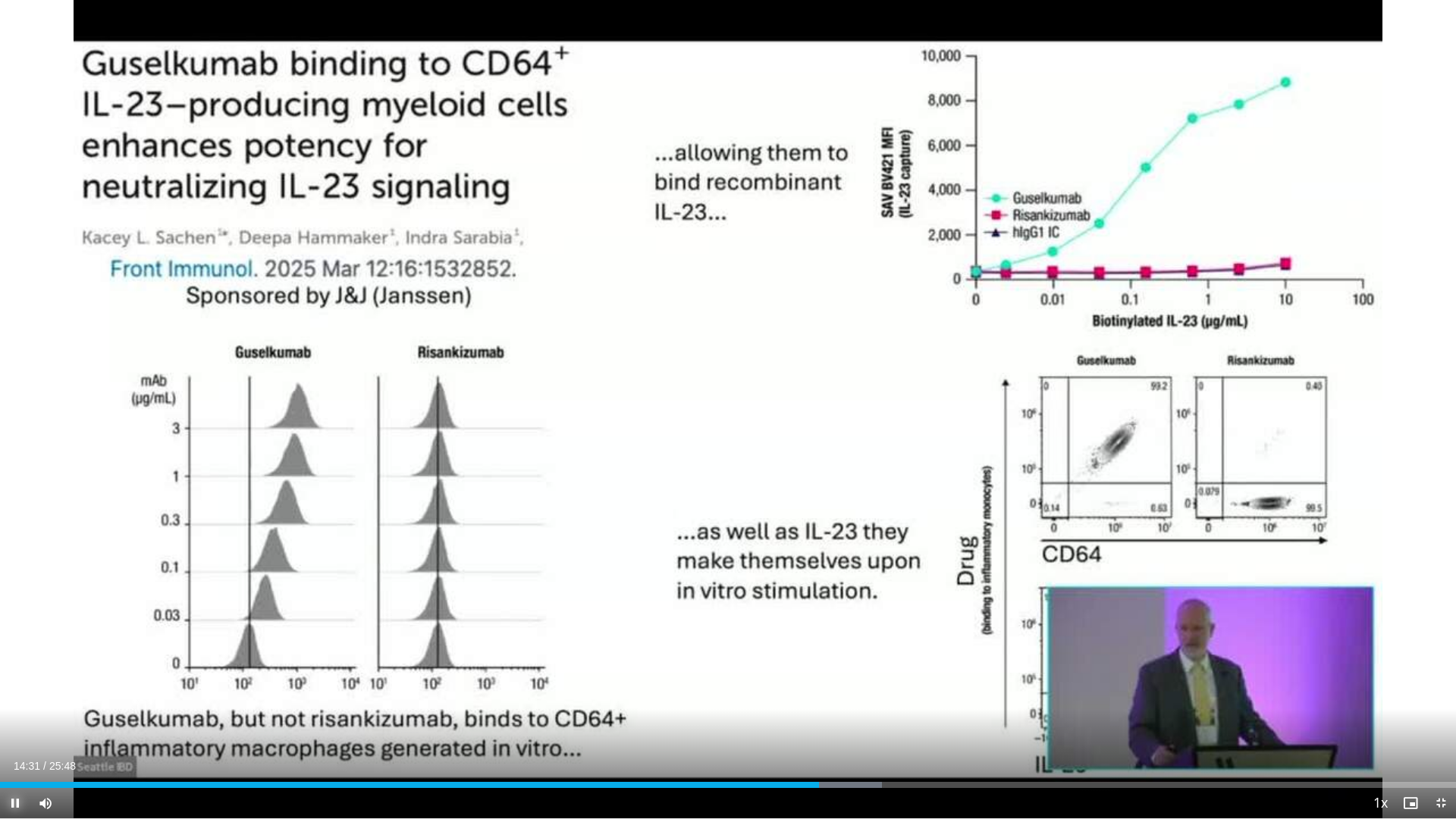 click at bounding box center [15, 803] 